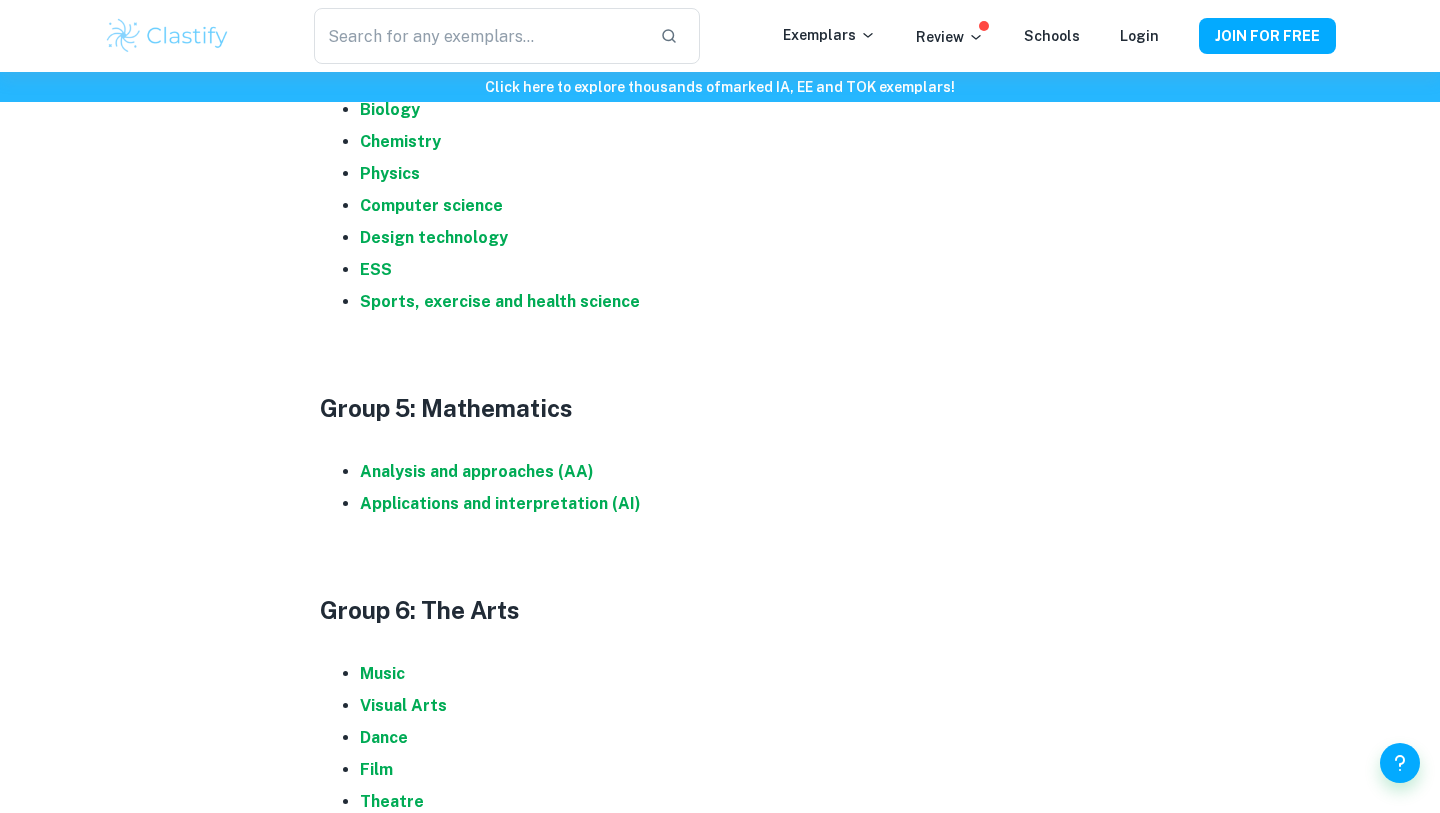 scroll, scrollTop: 2057, scrollLeft: 0, axis: vertical 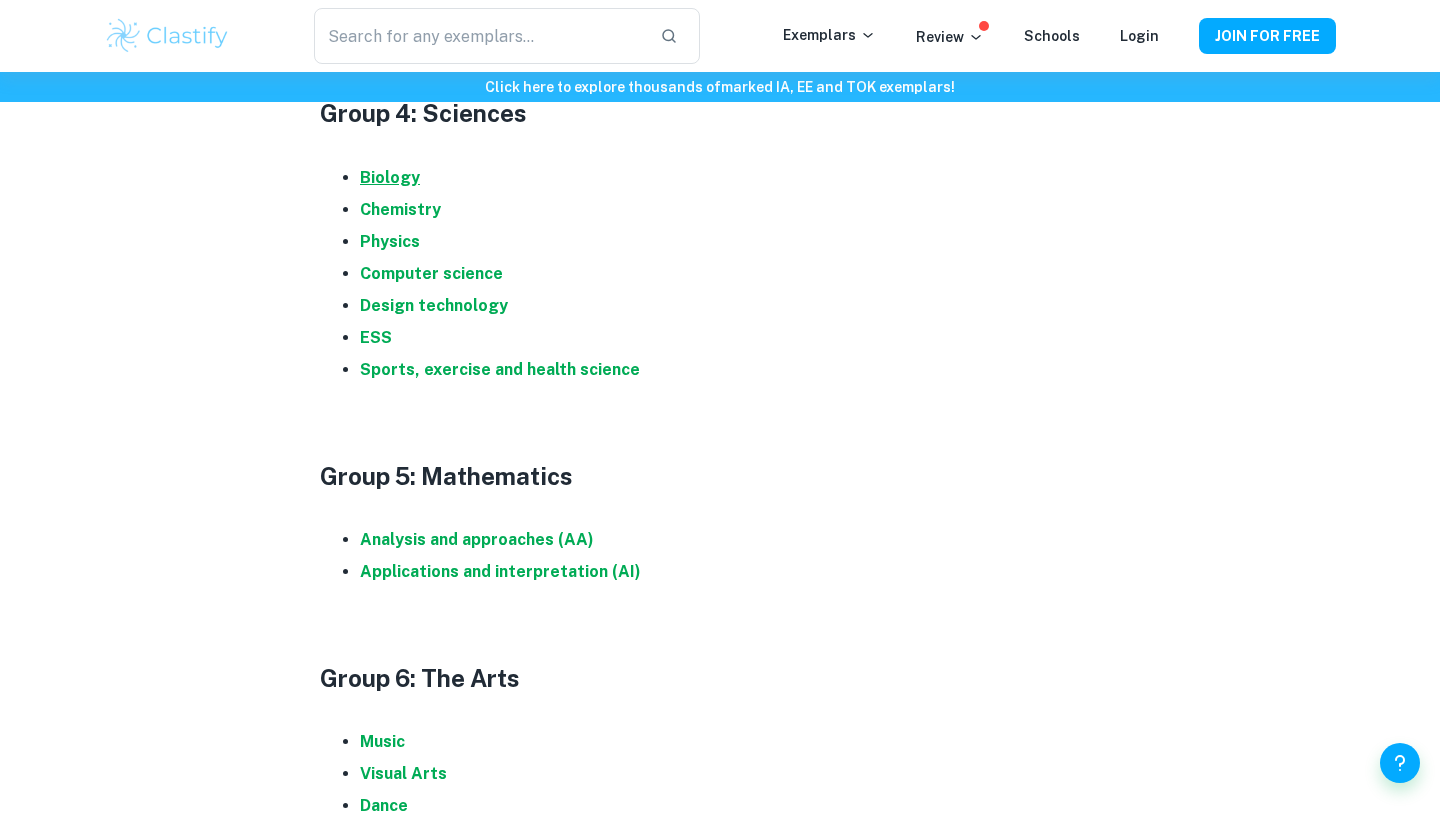 click on "Biology" at bounding box center [390, 177] 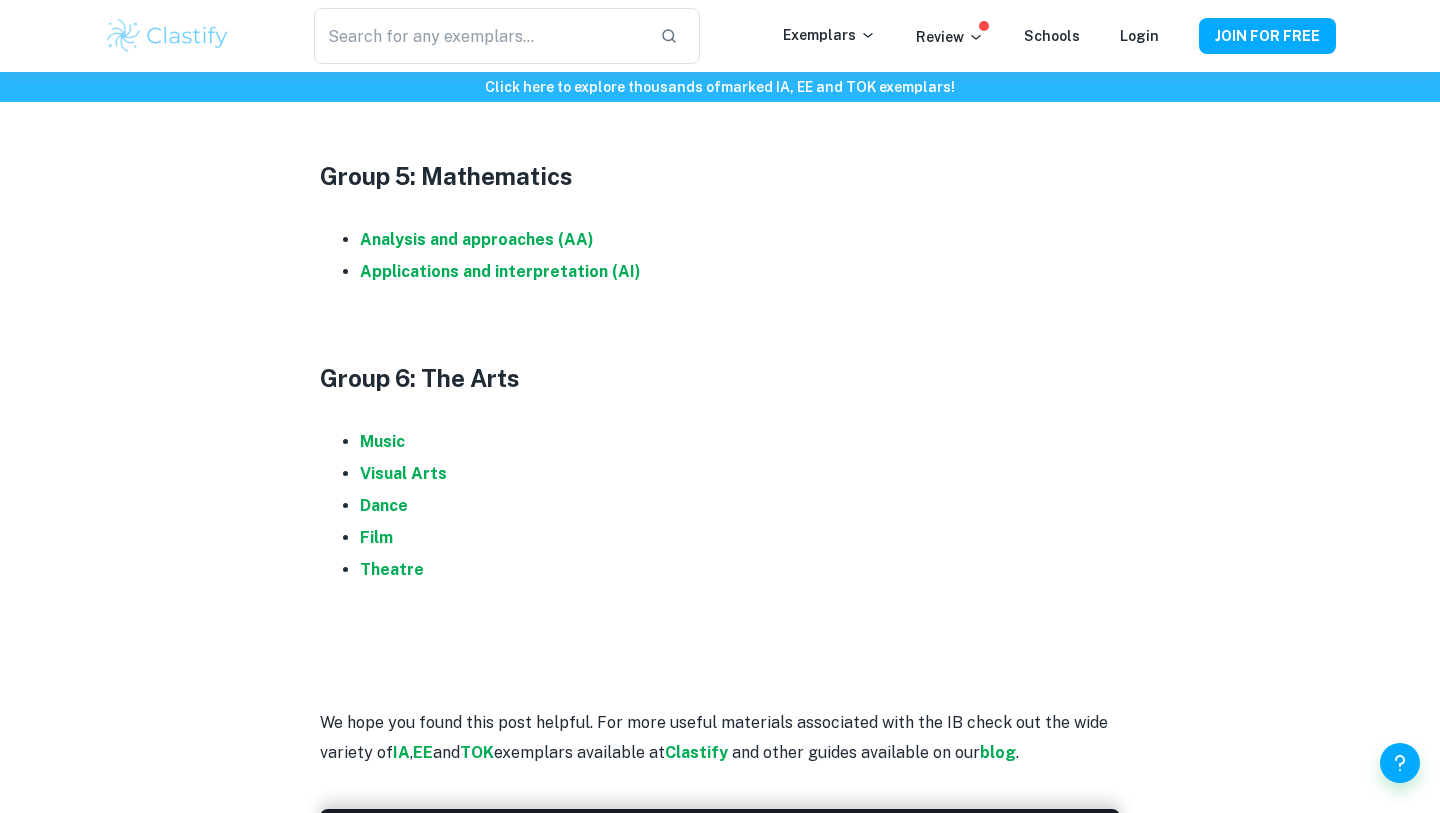 scroll, scrollTop: 2353, scrollLeft: 0, axis: vertical 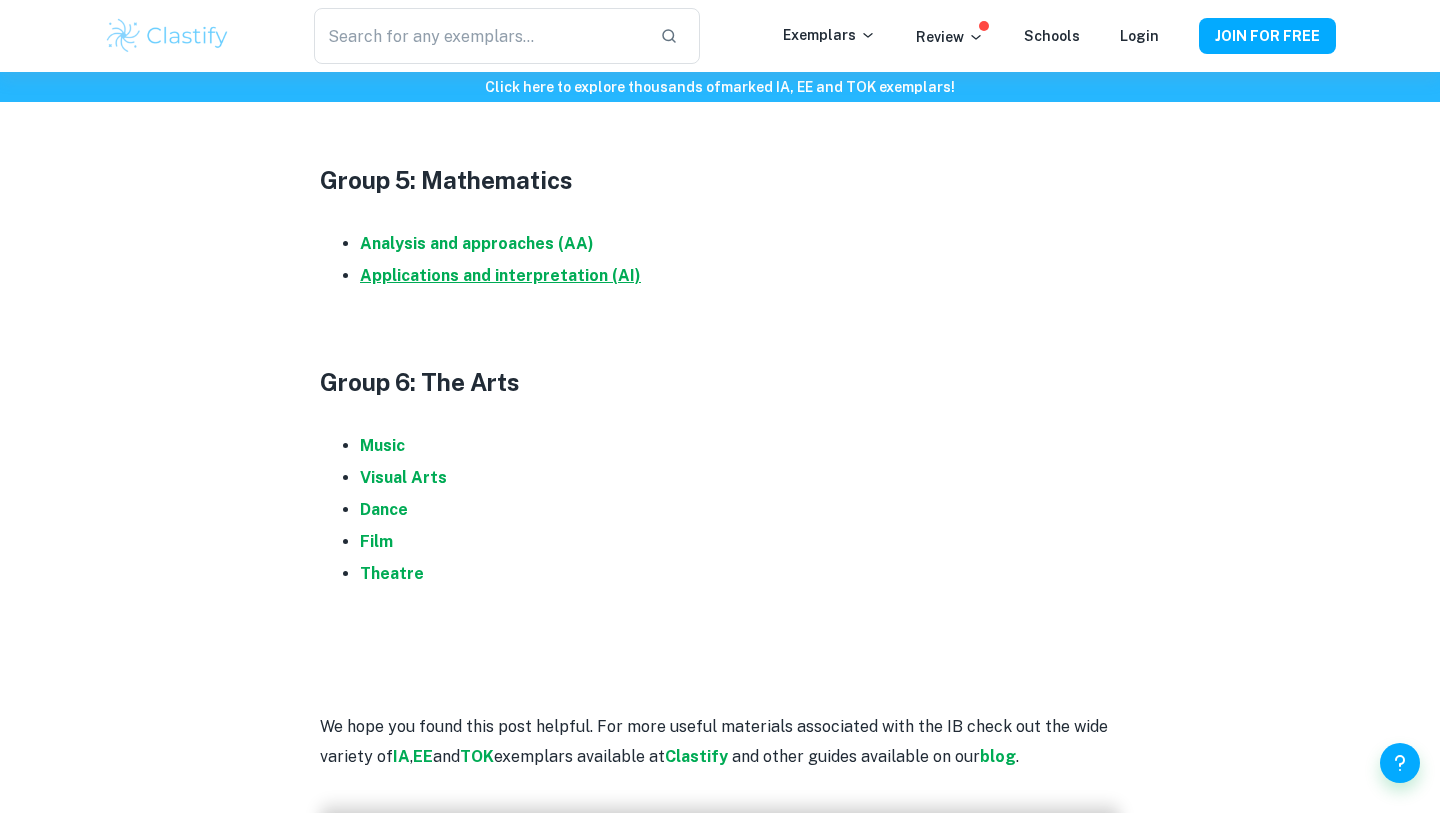 click on "Applications and interpretation (AI)" at bounding box center (500, 275) 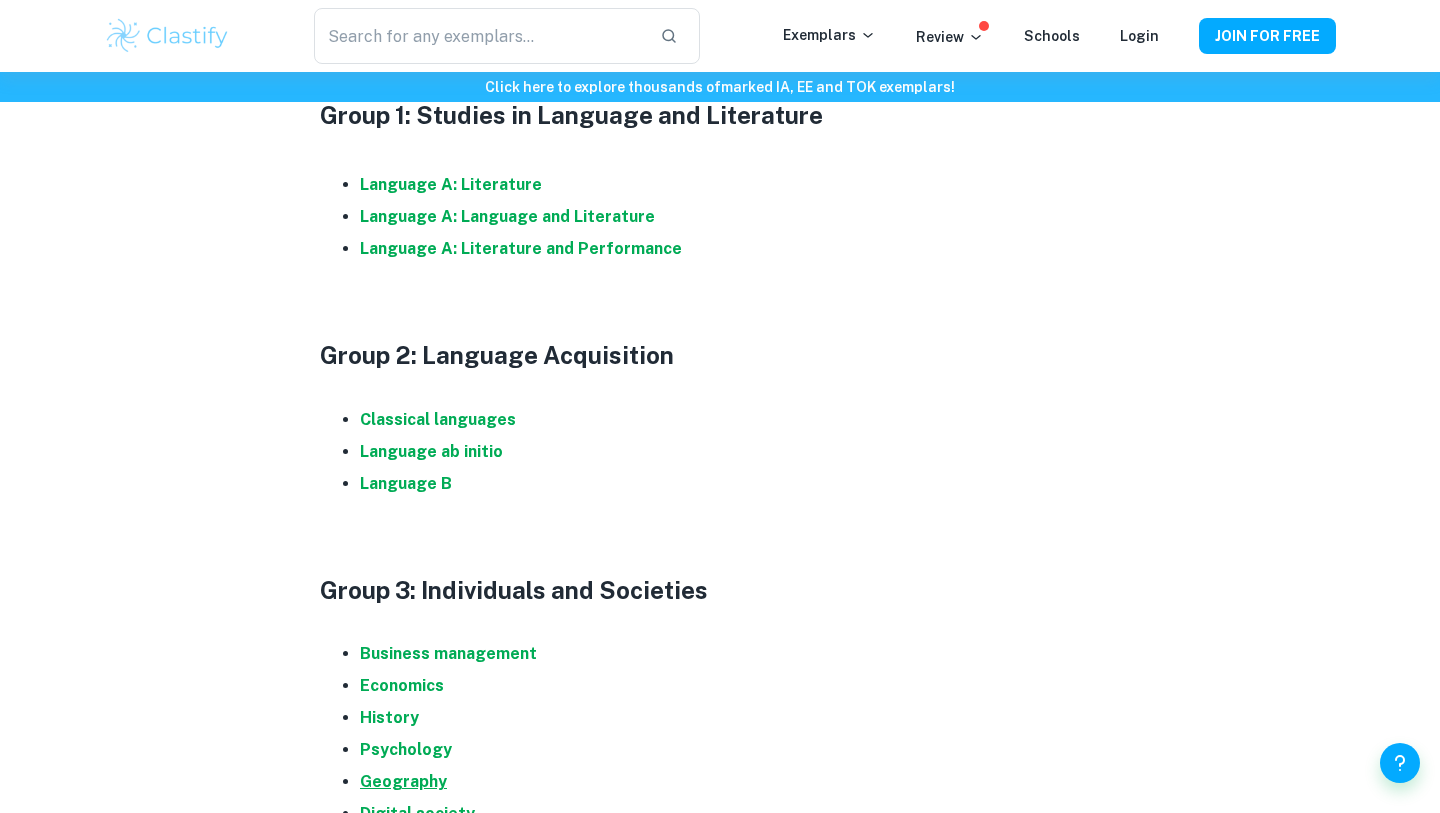scroll, scrollTop: 978, scrollLeft: 0, axis: vertical 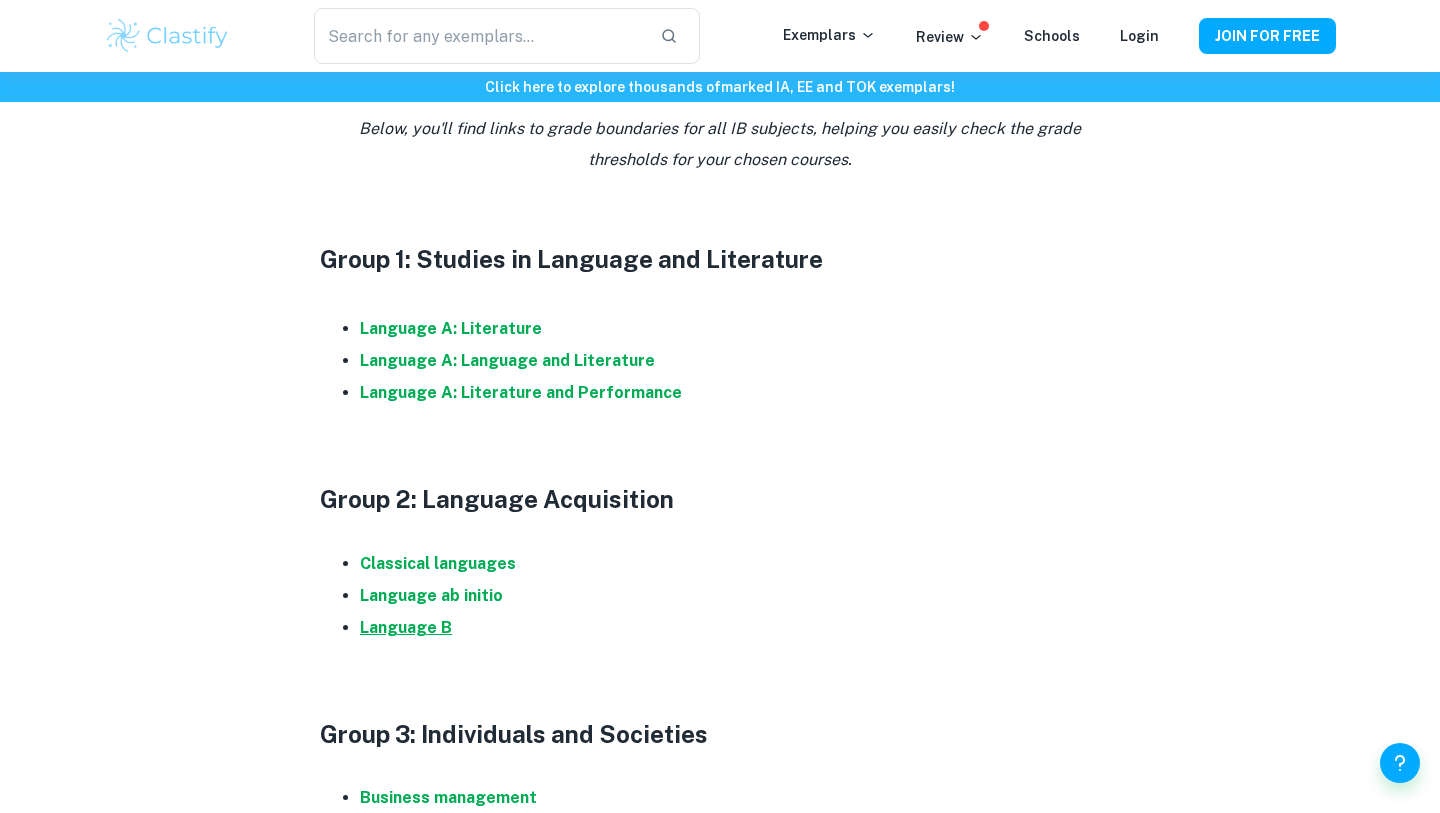 click on "Language B" at bounding box center [406, 627] 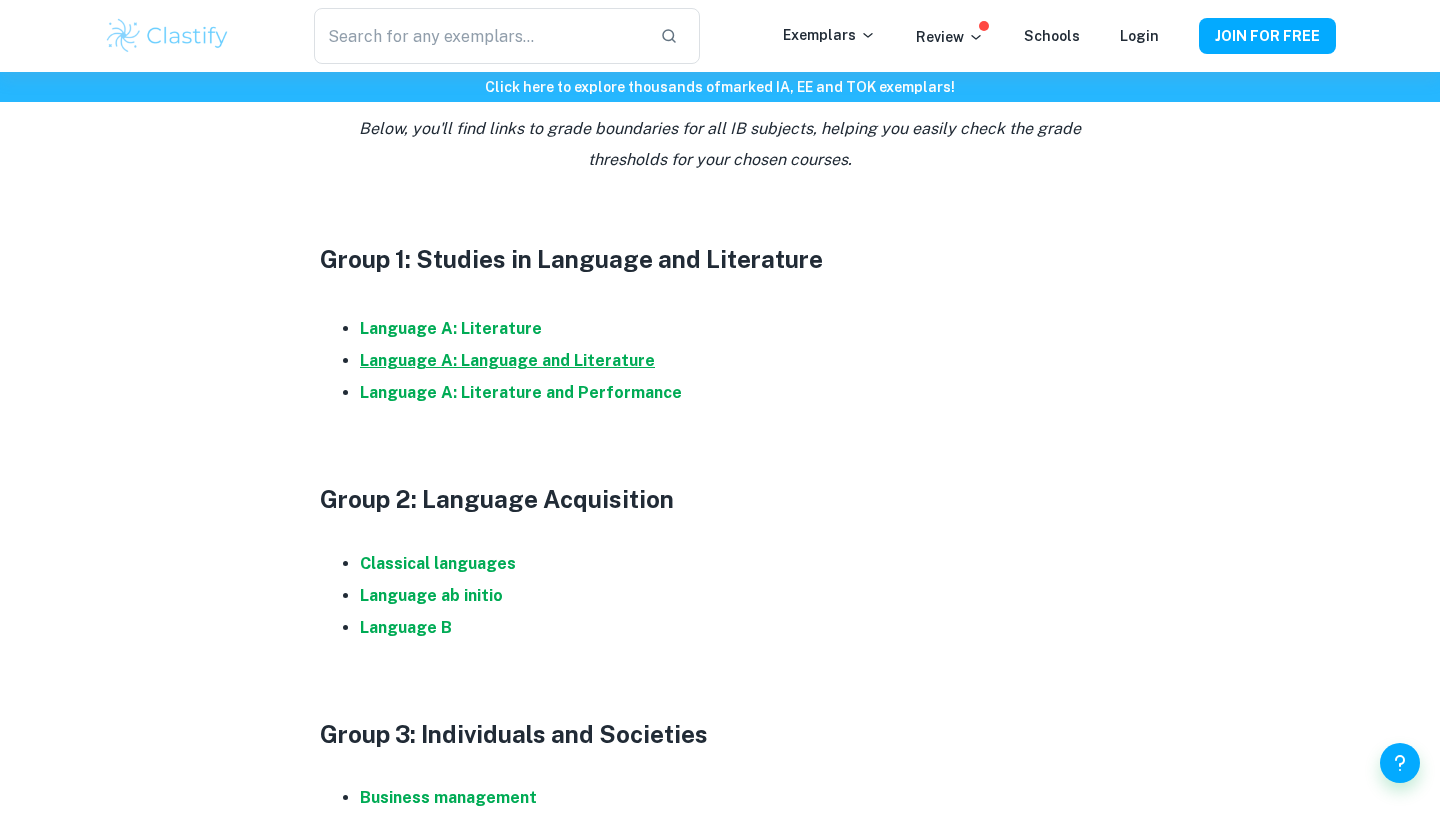 click on "Language A: Language and Literature" at bounding box center [507, 360] 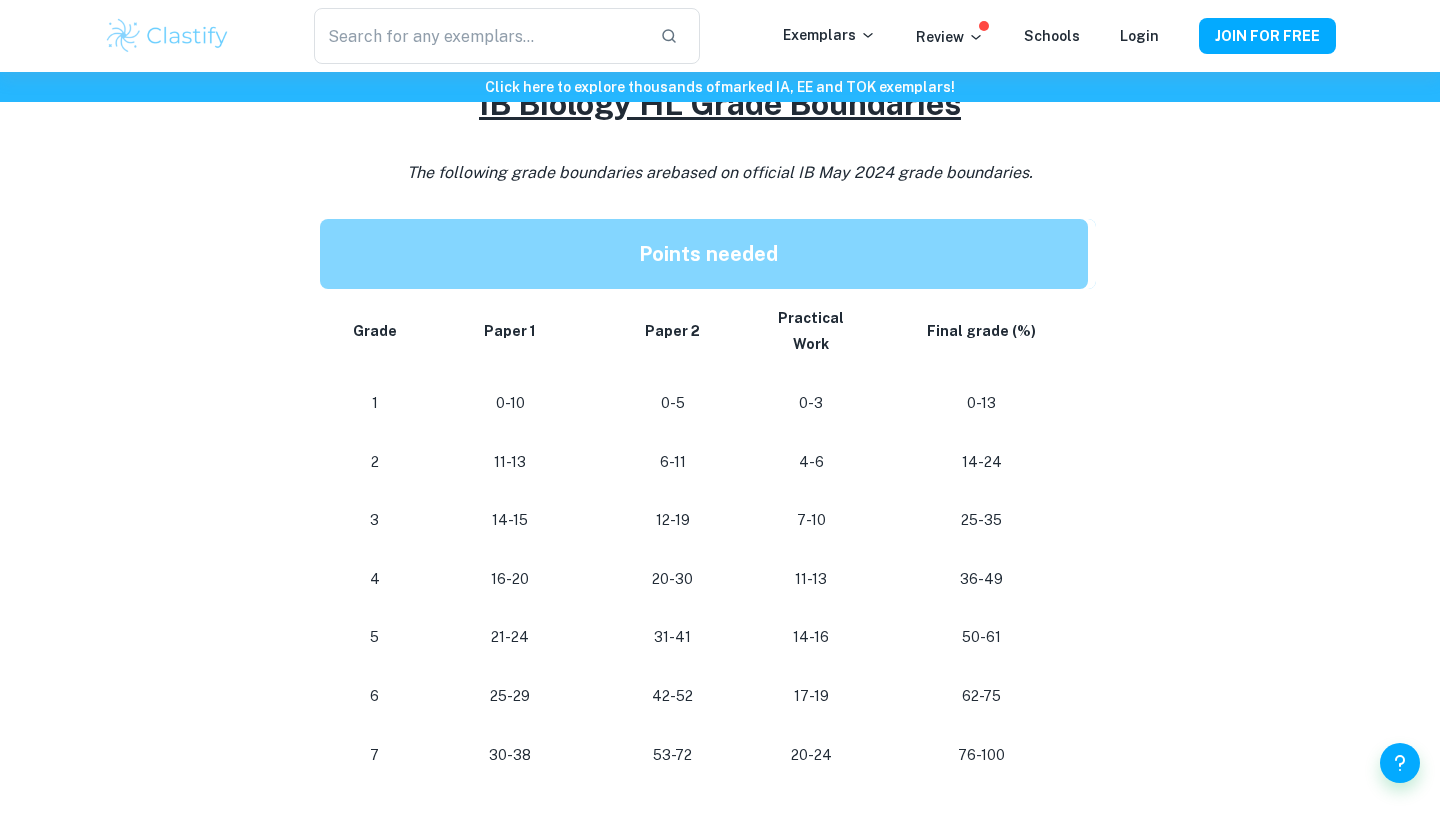 scroll, scrollTop: 954, scrollLeft: 0, axis: vertical 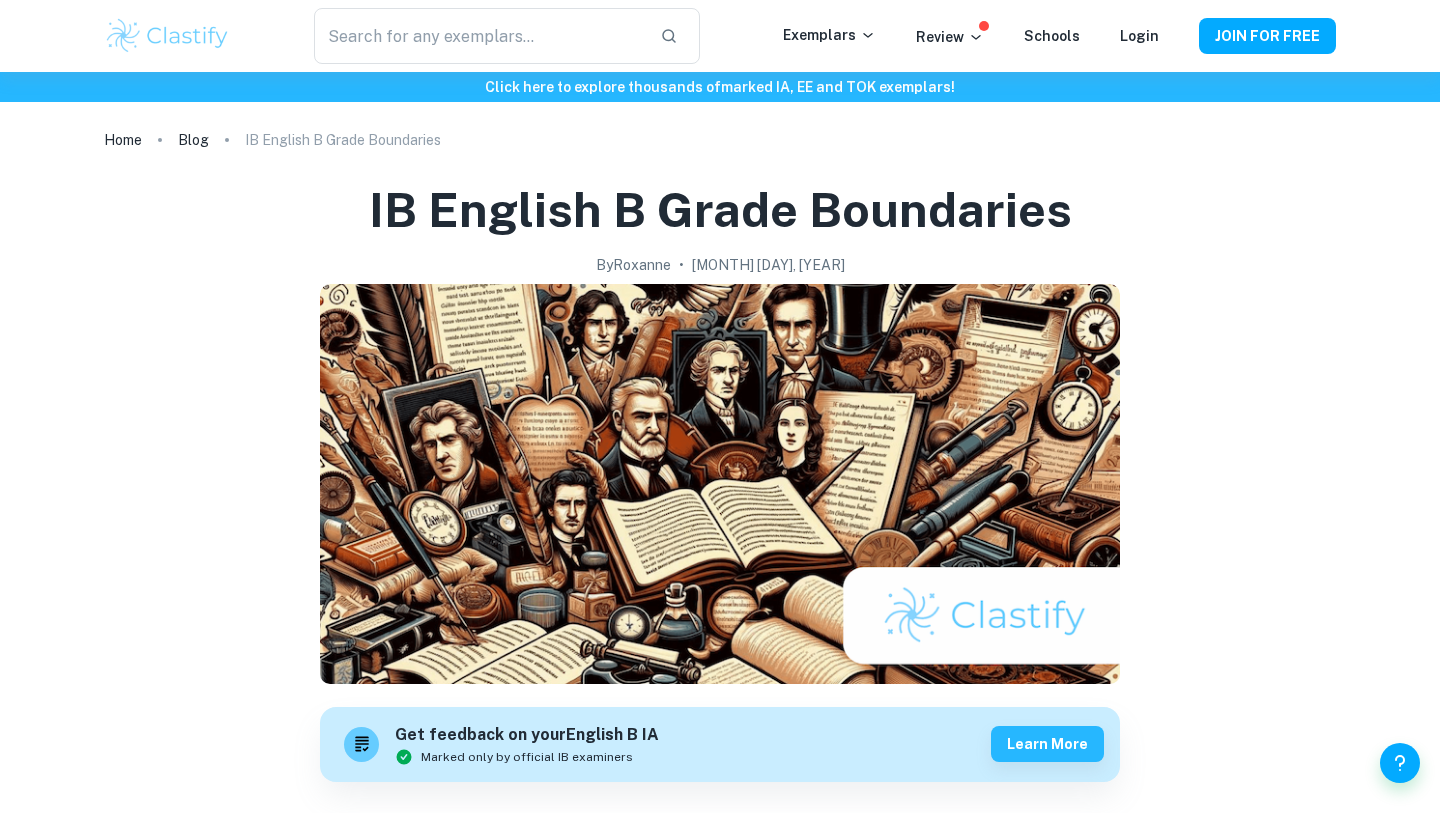 click on "IB English B Grade Boundaries" at bounding box center (720, 210) 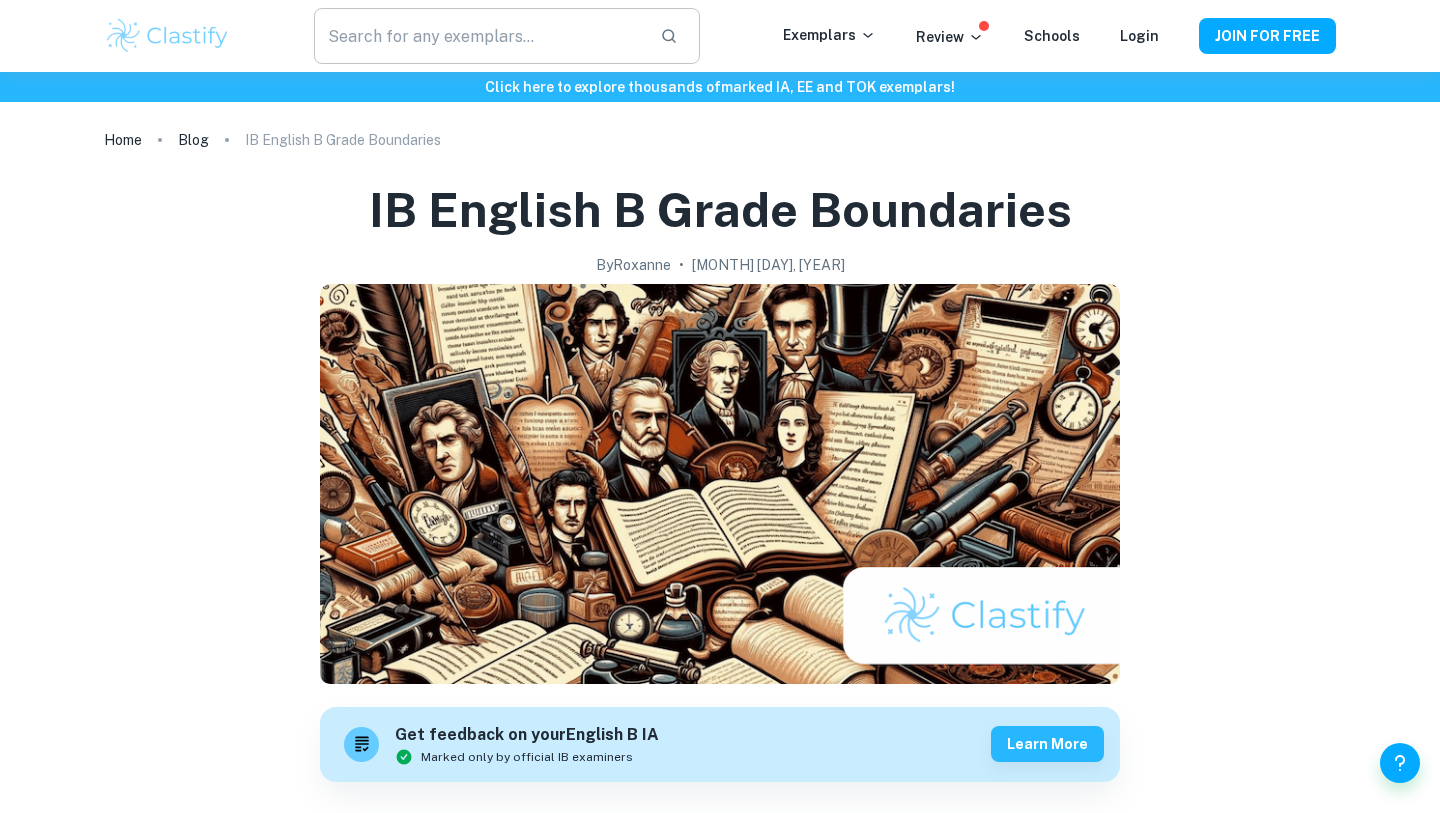 click at bounding box center [479, 36] 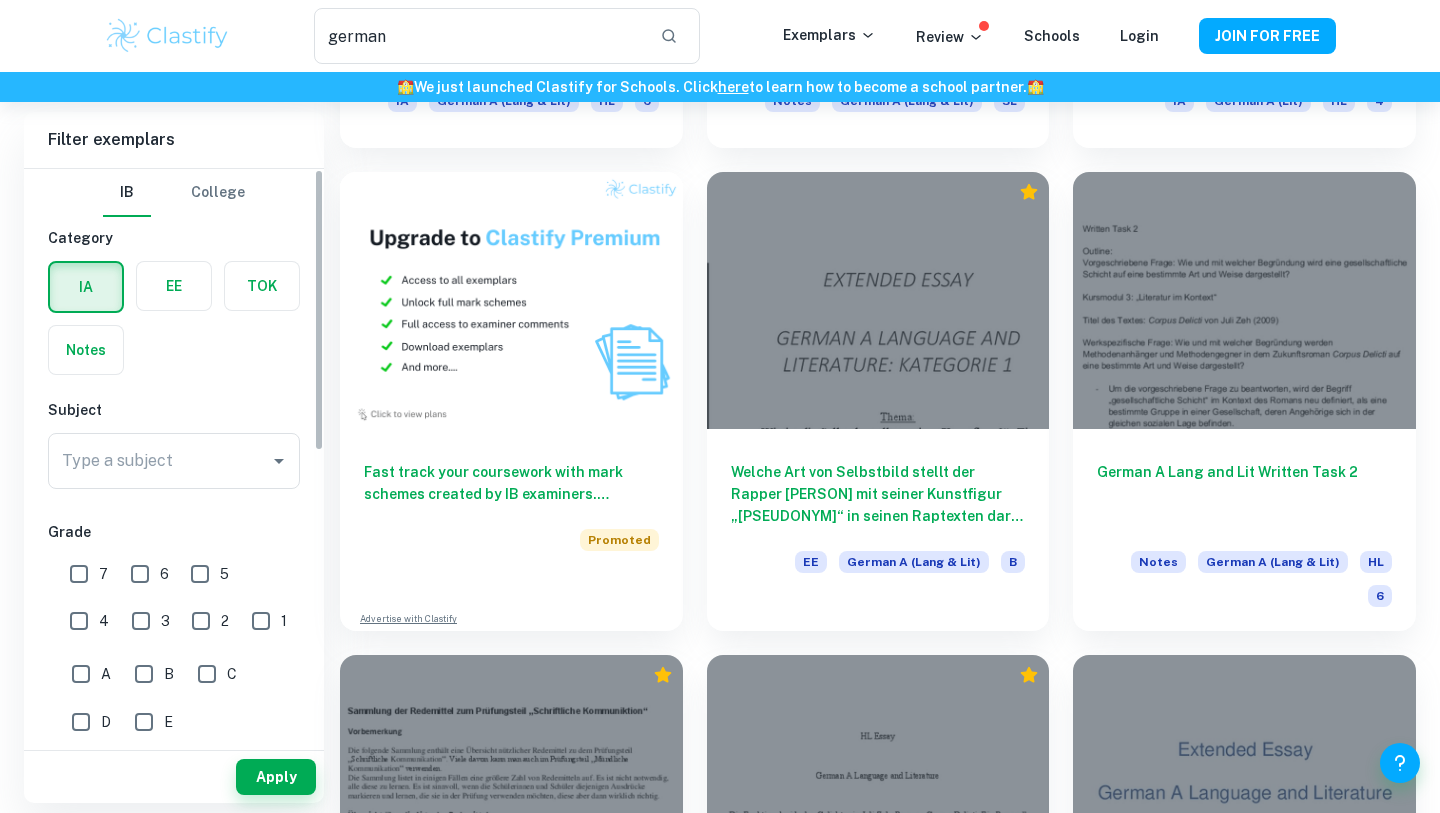 scroll, scrollTop: 0, scrollLeft: 0, axis: both 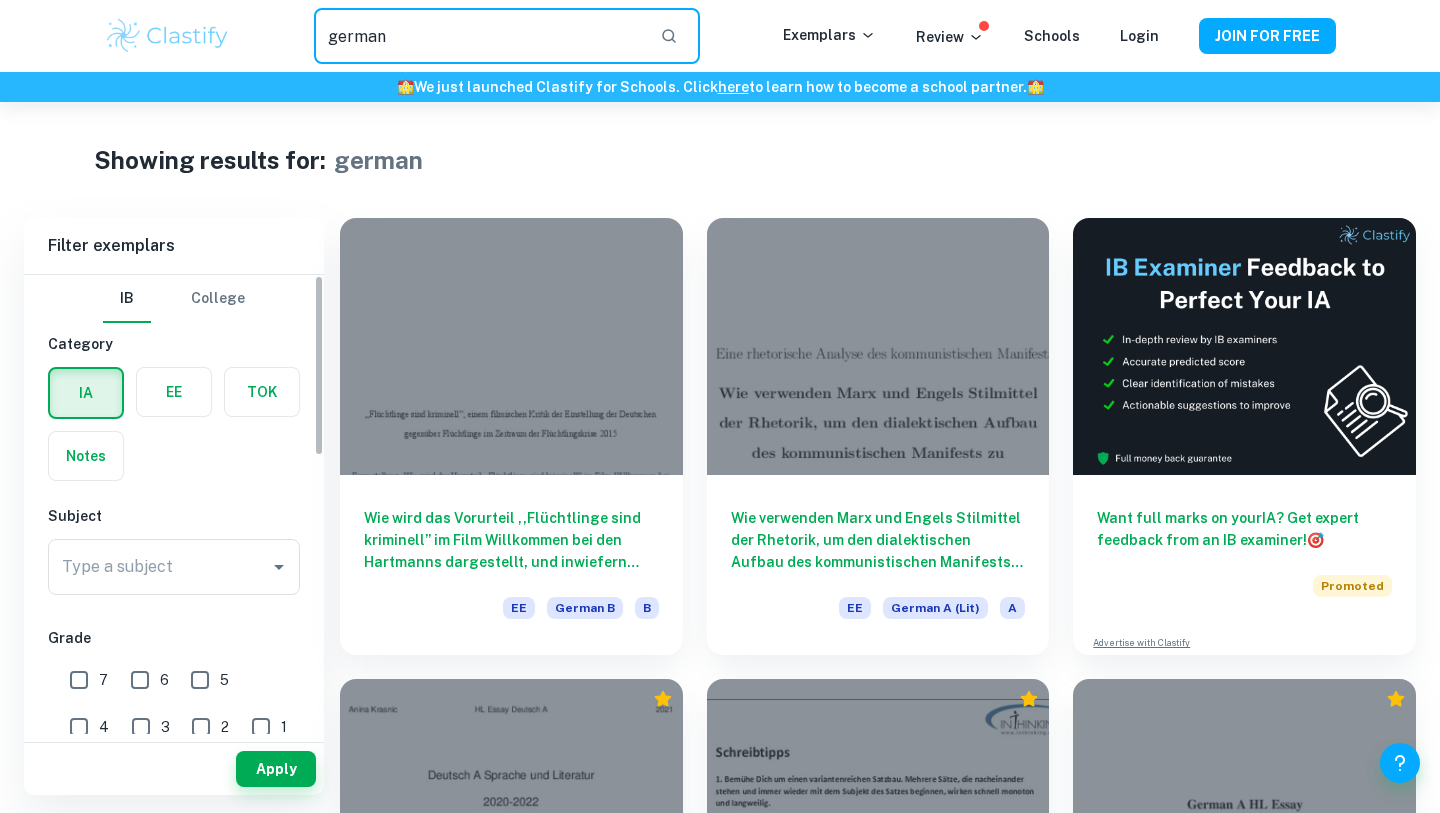 click on "german" at bounding box center [479, 36] 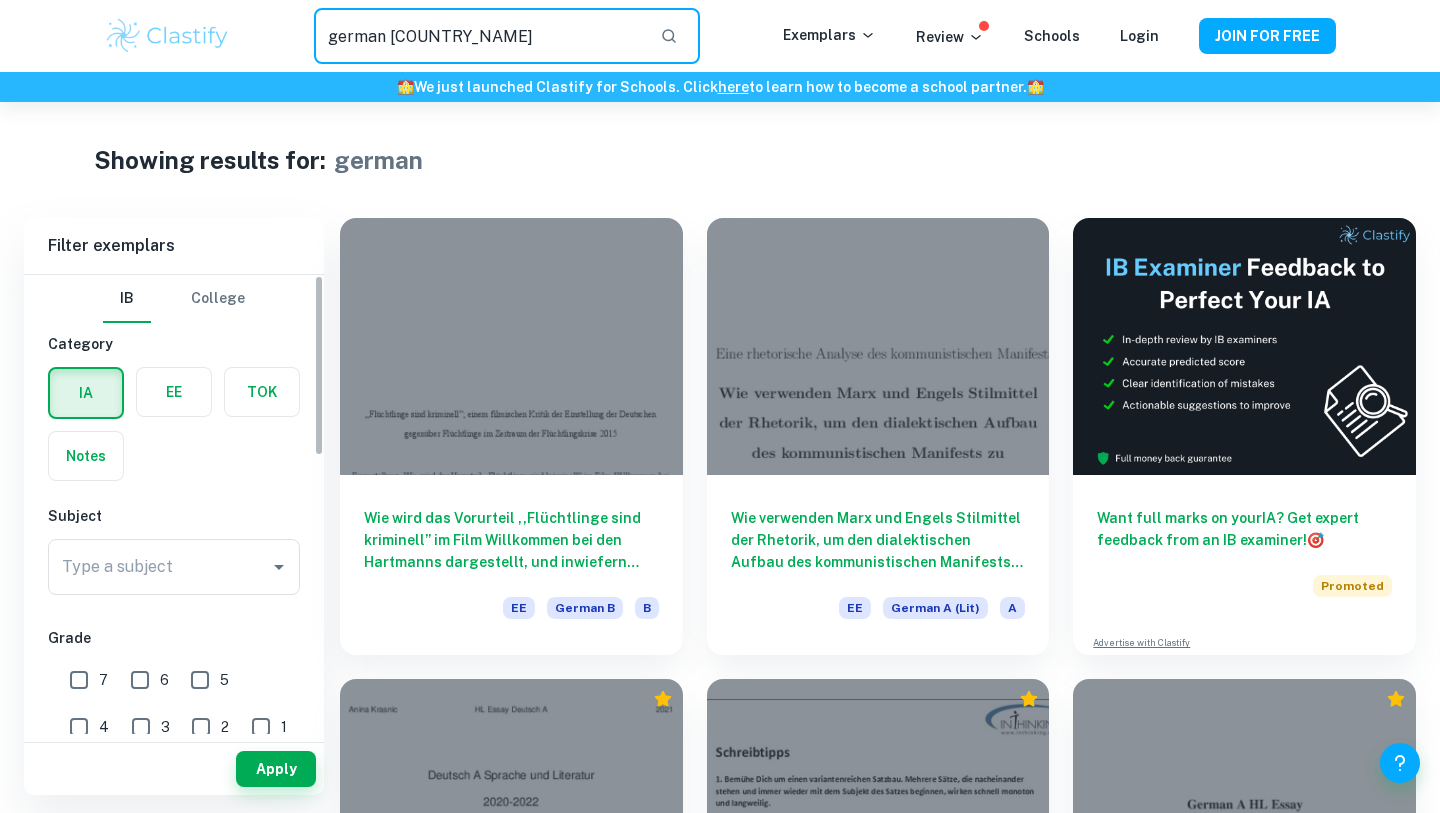 type on "german boundaries" 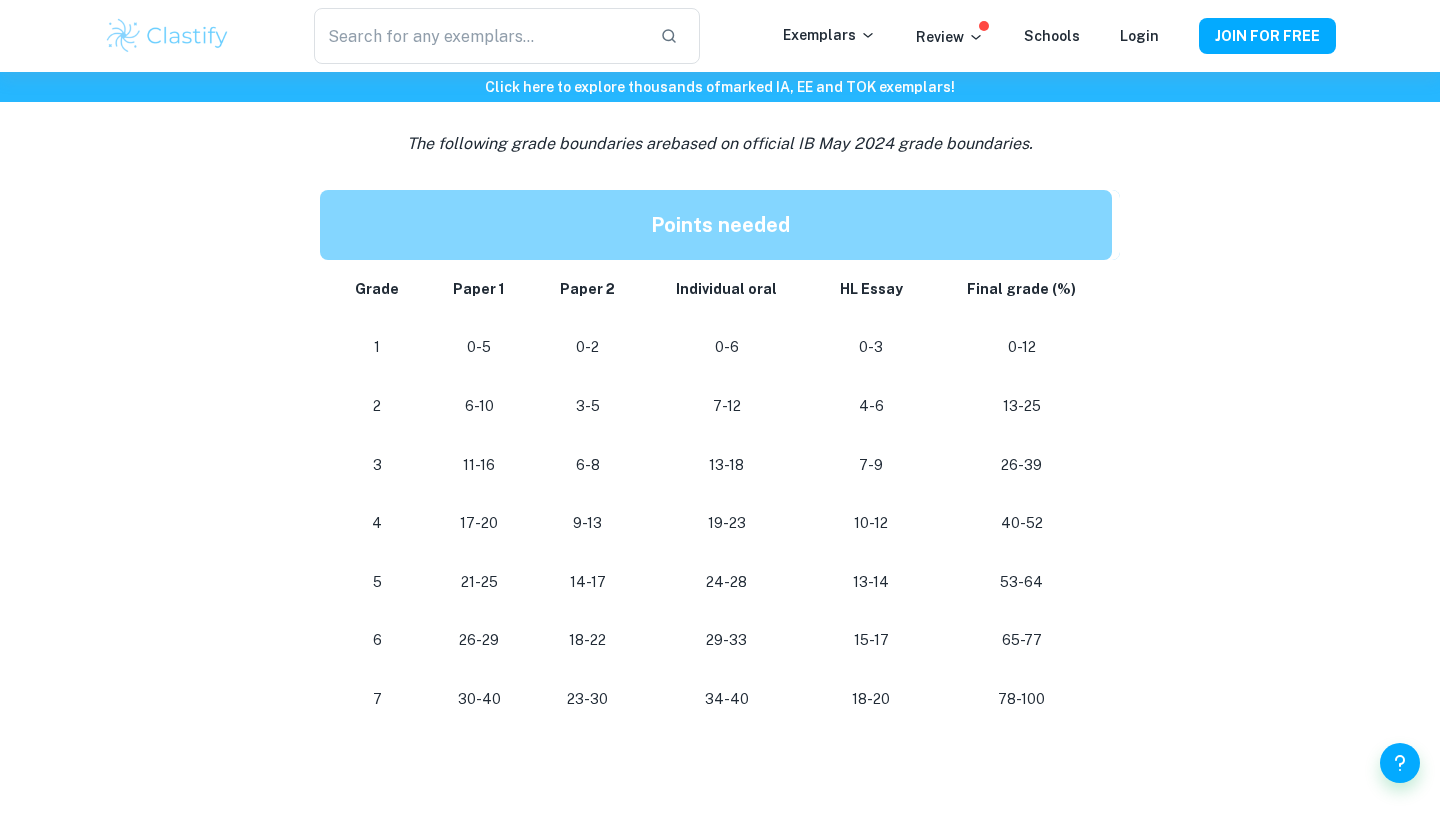 scroll, scrollTop: 1314, scrollLeft: 0, axis: vertical 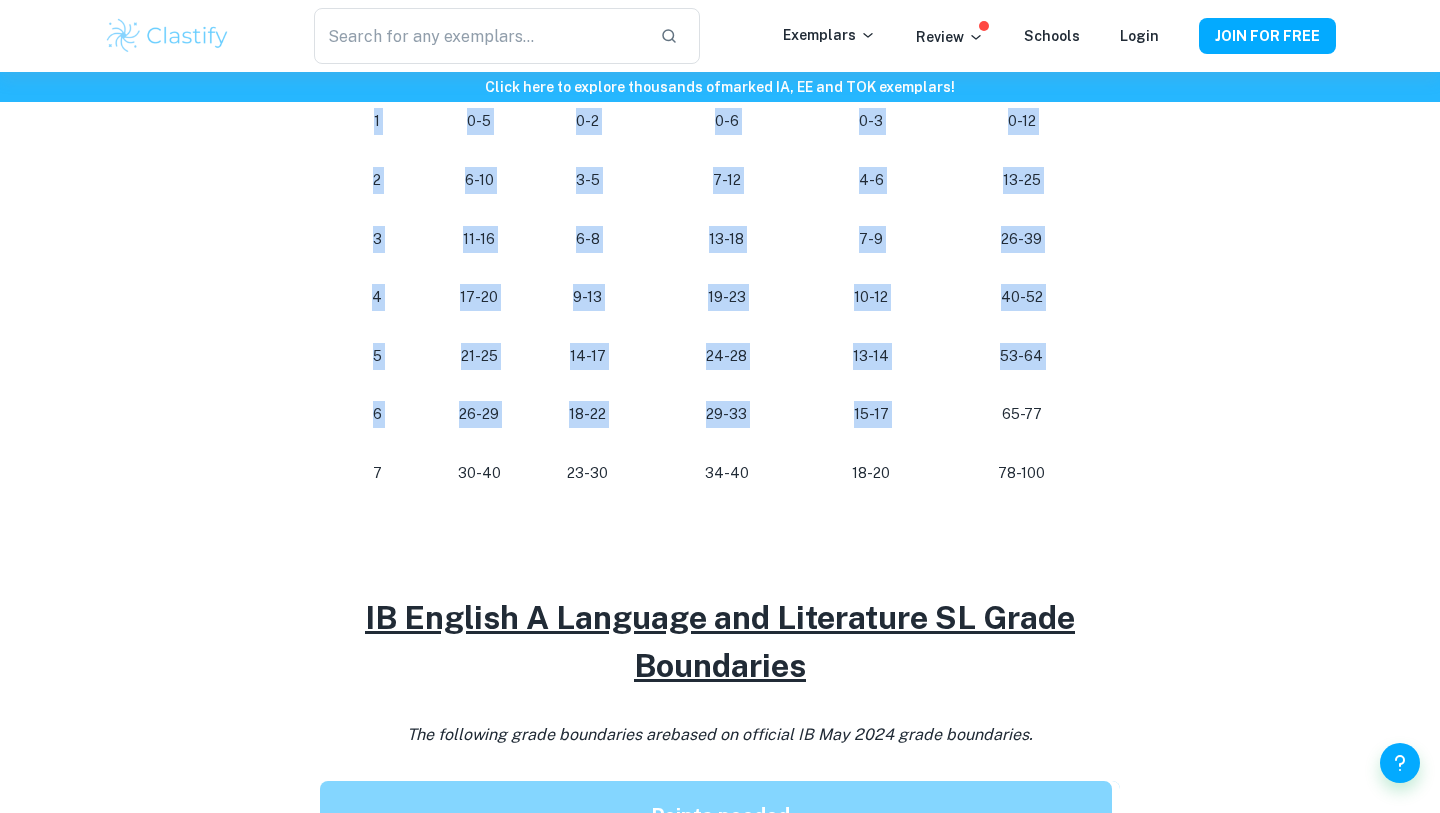 drag, startPoint x: 1002, startPoint y: 415, endPoint x: 1124, endPoint y: 415, distance: 122 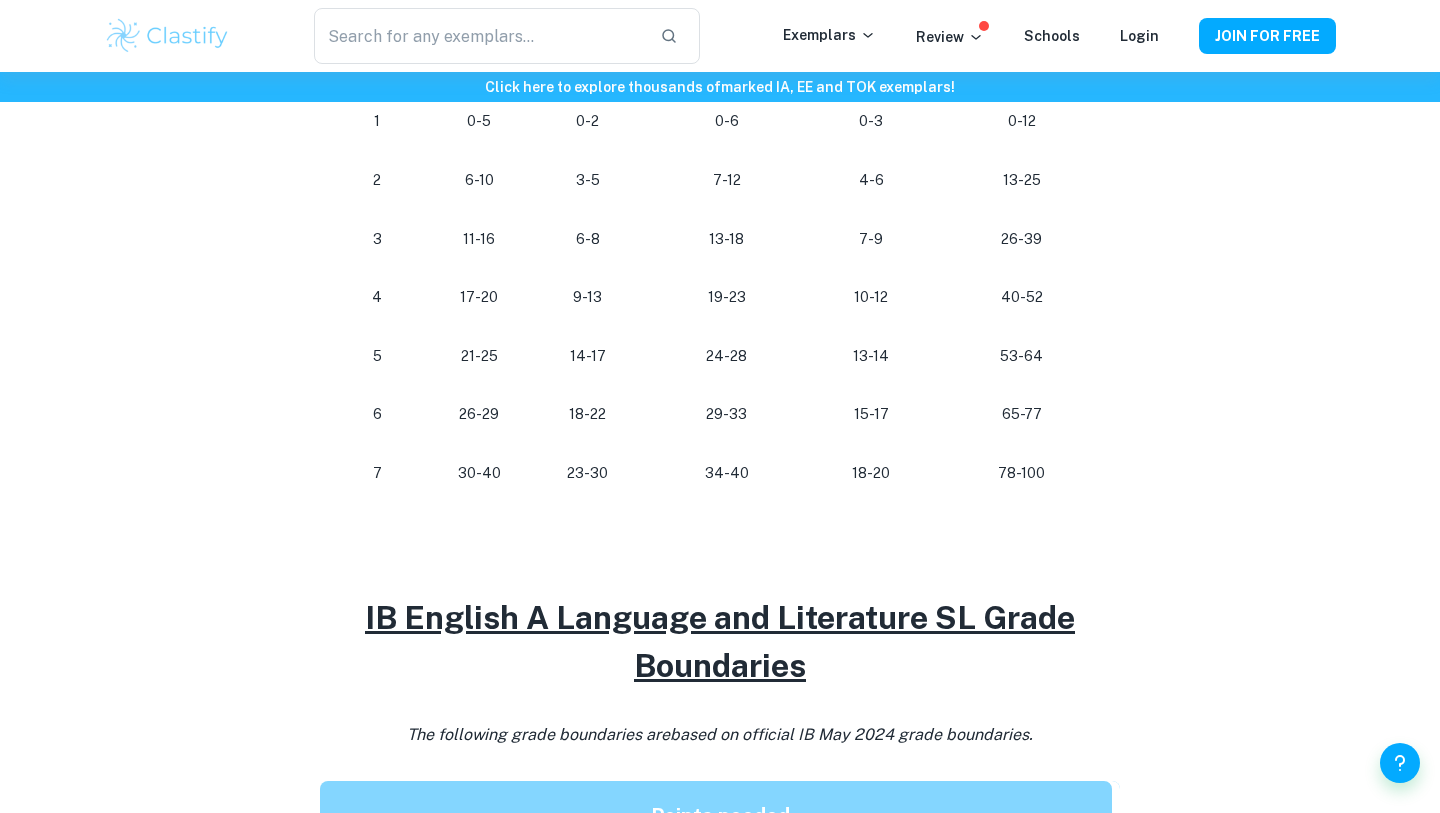 click on "65-77" at bounding box center [1021, 414] 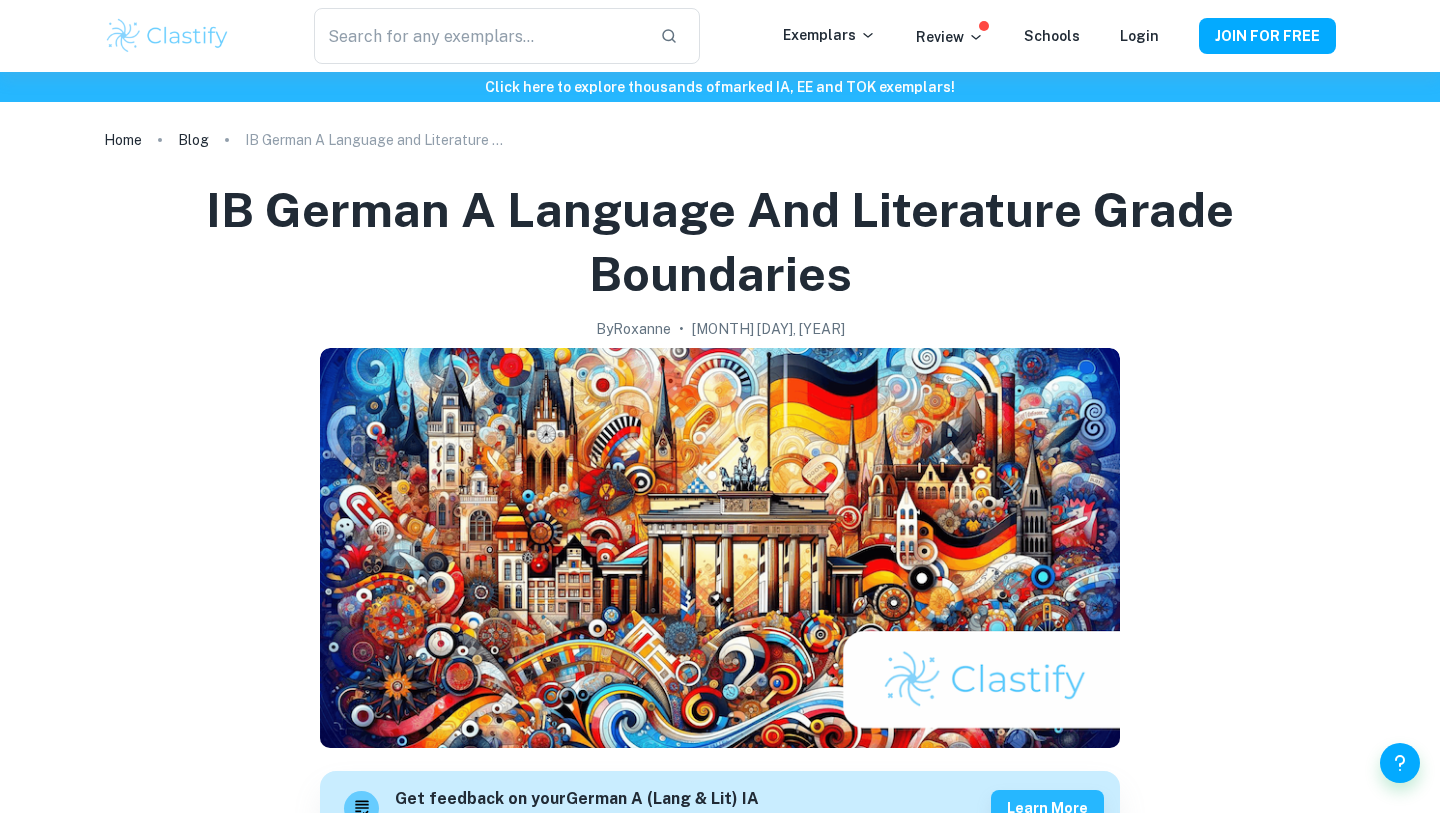 scroll, scrollTop: 1429, scrollLeft: 0, axis: vertical 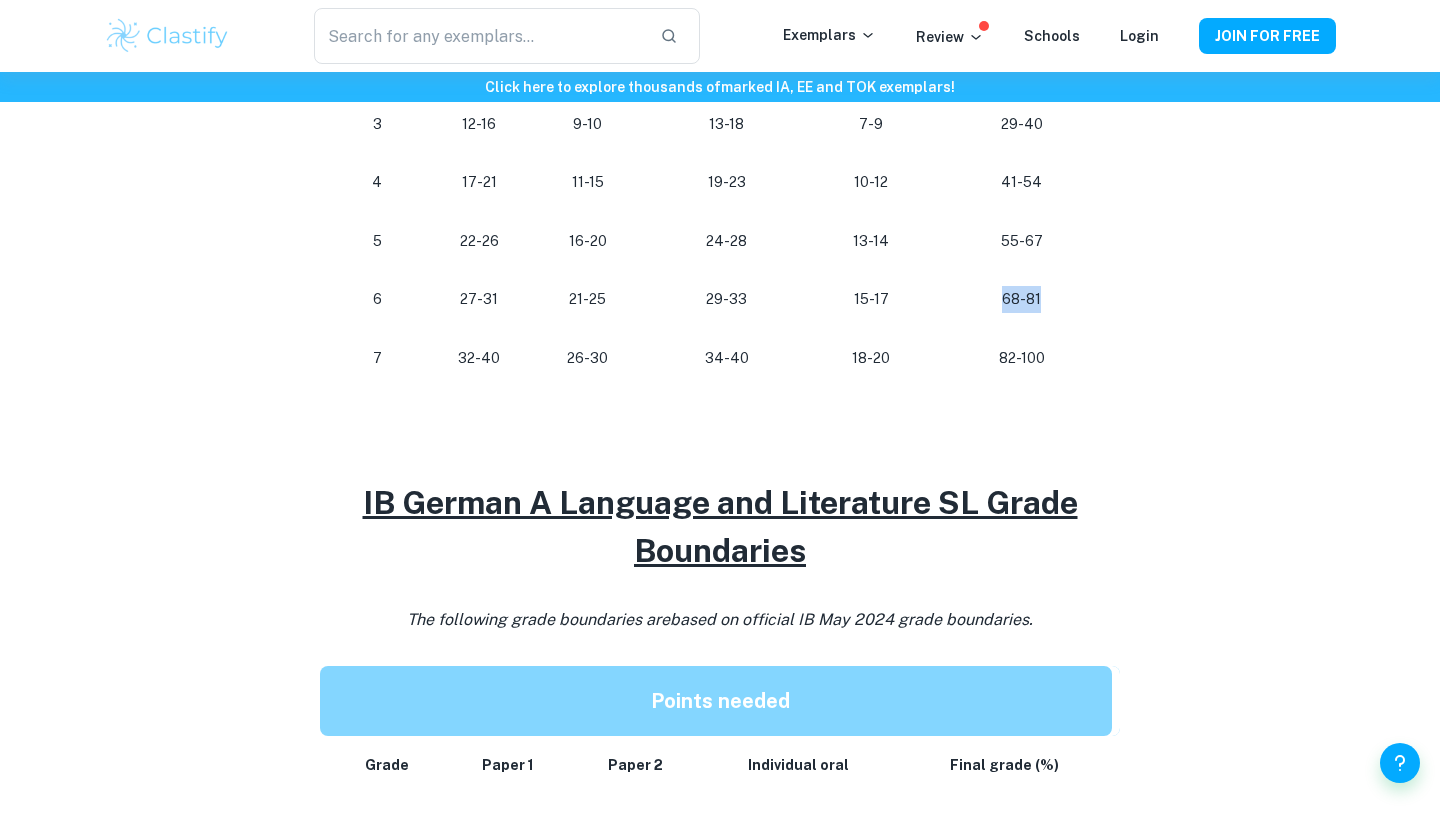 drag, startPoint x: 1001, startPoint y: 295, endPoint x: 1073, endPoint y: 295, distance: 72 